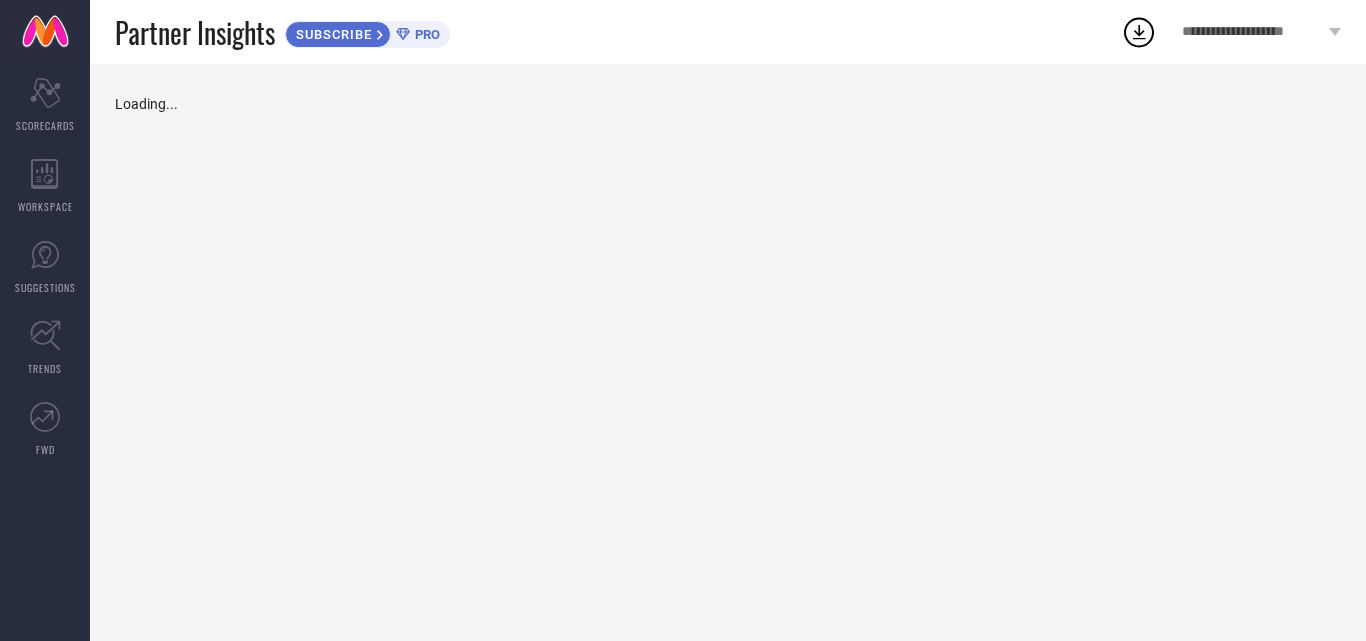 scroll, scrollTop: 0, scrollLeft: 0, axis: both 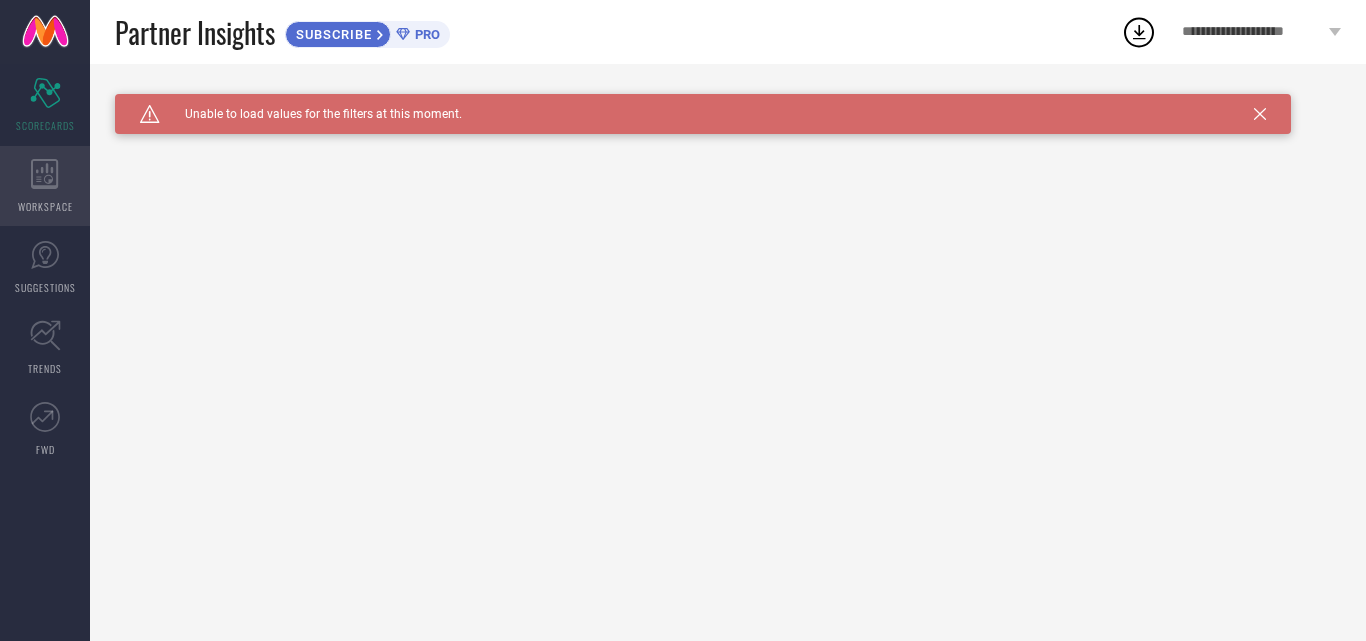 click on "WORKSPACE" at bounding box center [45, 186] 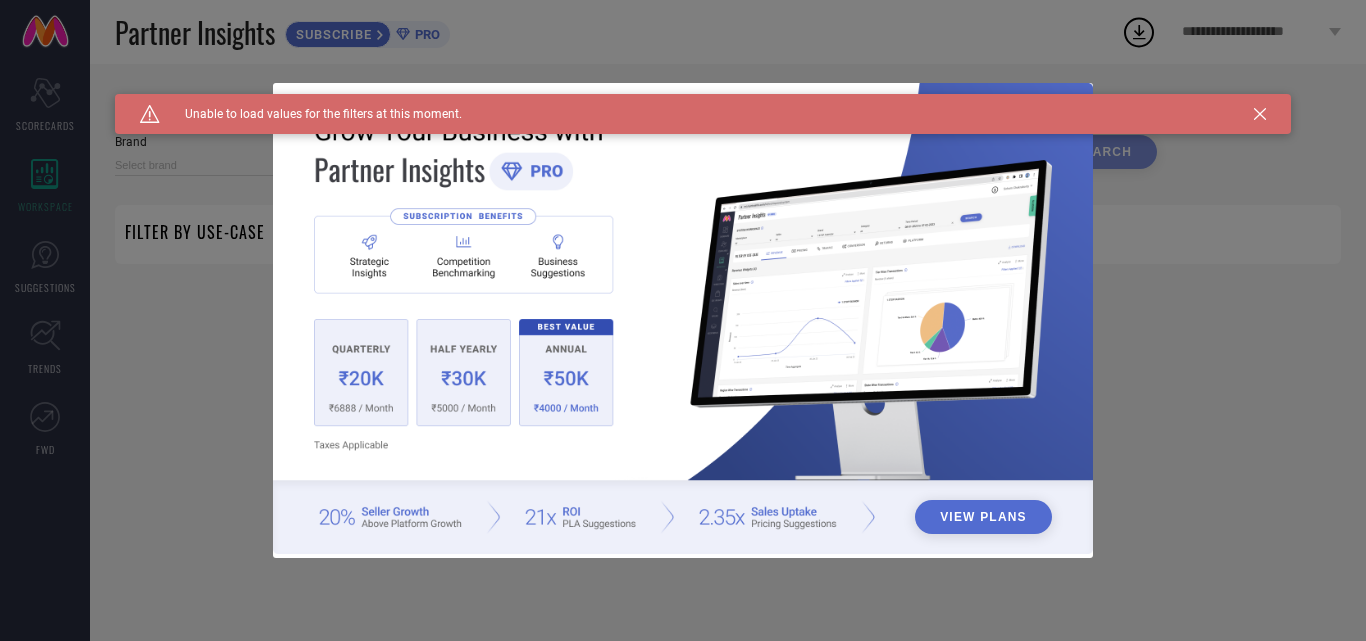 type on "1 STOP FASHION" 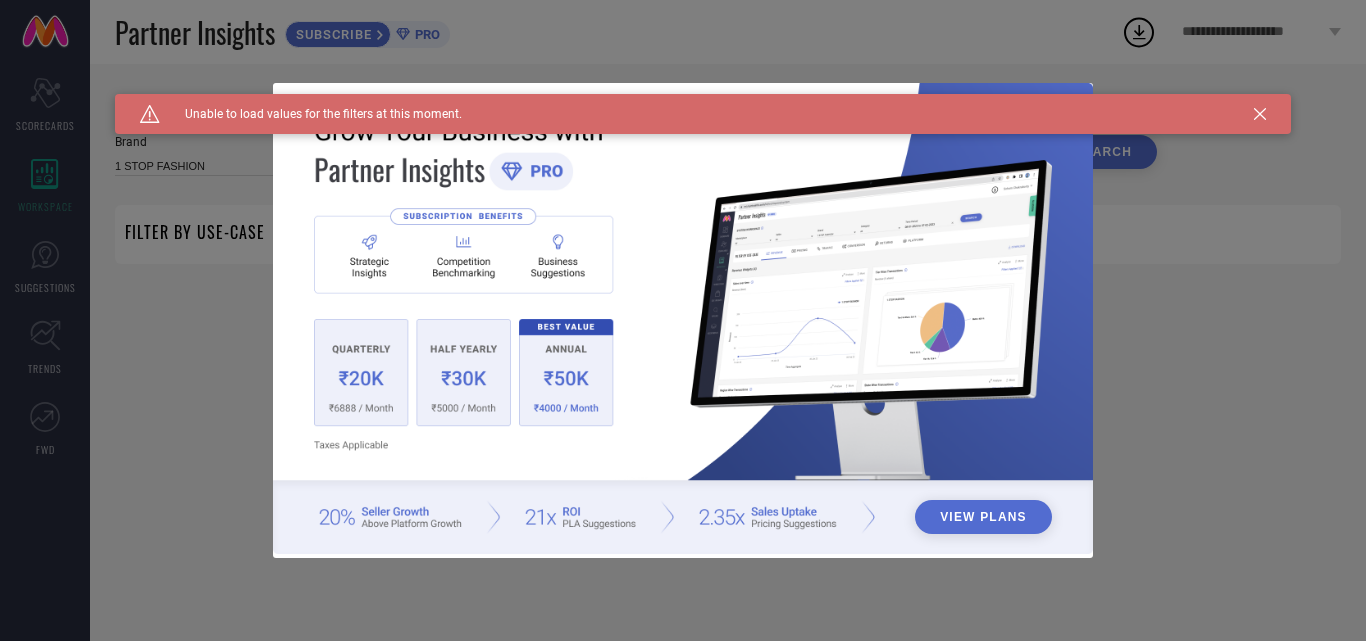 click on "Caution Created with Sketch. Unable to load values for the filters at this moment." at bounding box center [703, 114] 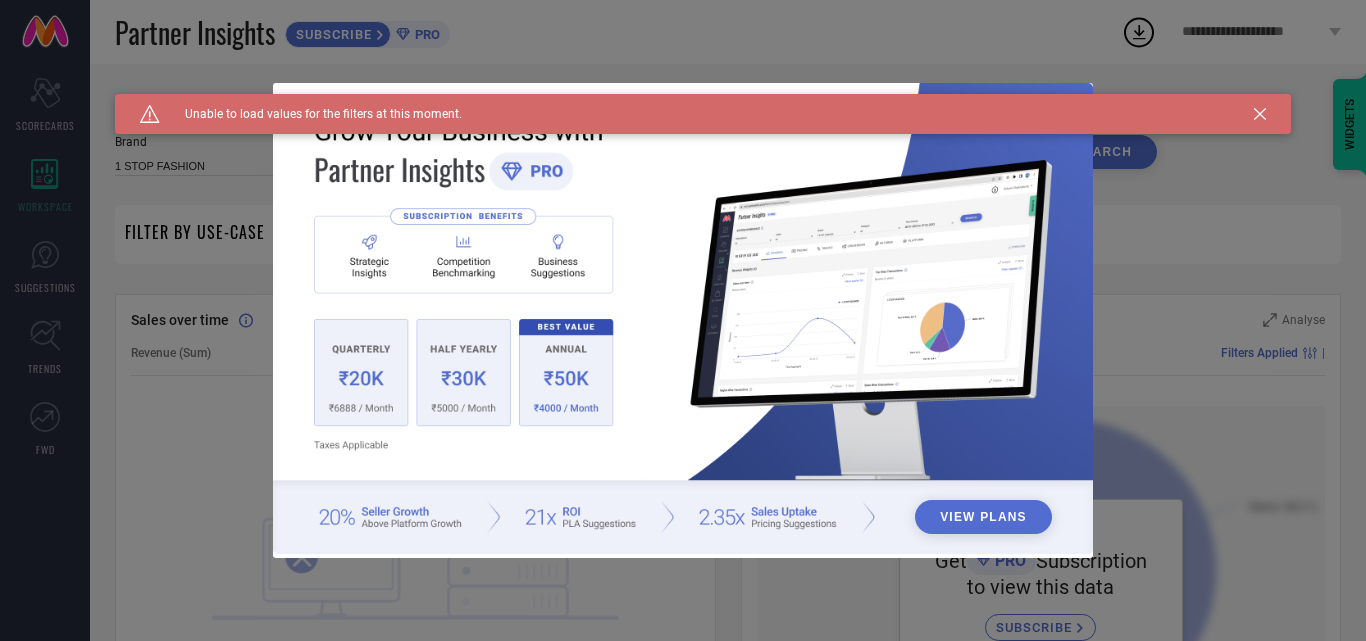 click on "Caution Created with Sketch. Unable to load values for the filters at this moment." at bounding box center [703, 114] 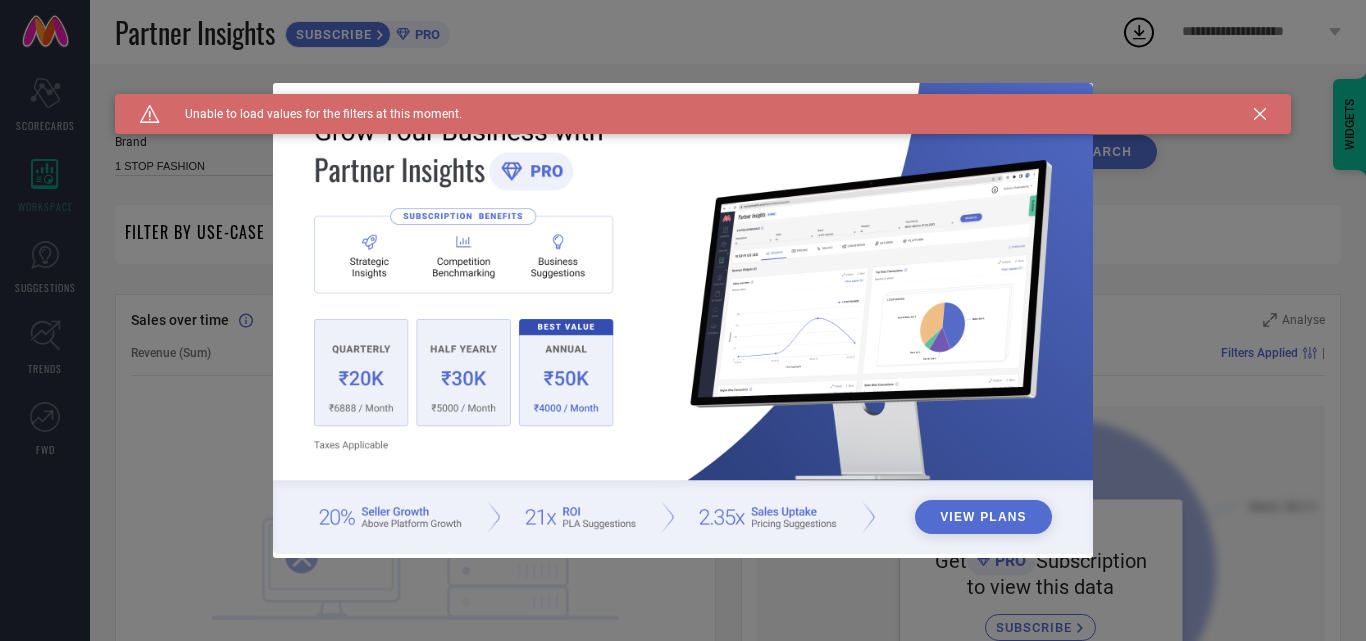 click on "Caution Created with Sketch. Unable to load values for the filters at this moment." at bounding box center [703, 114] 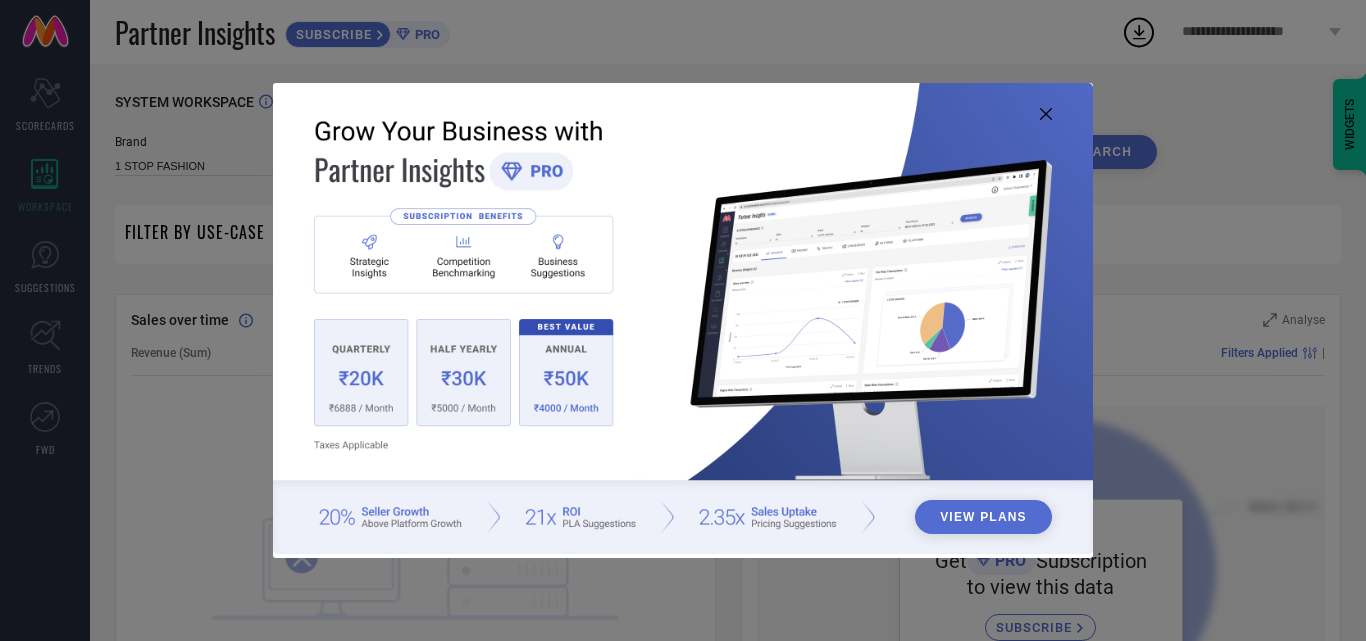click 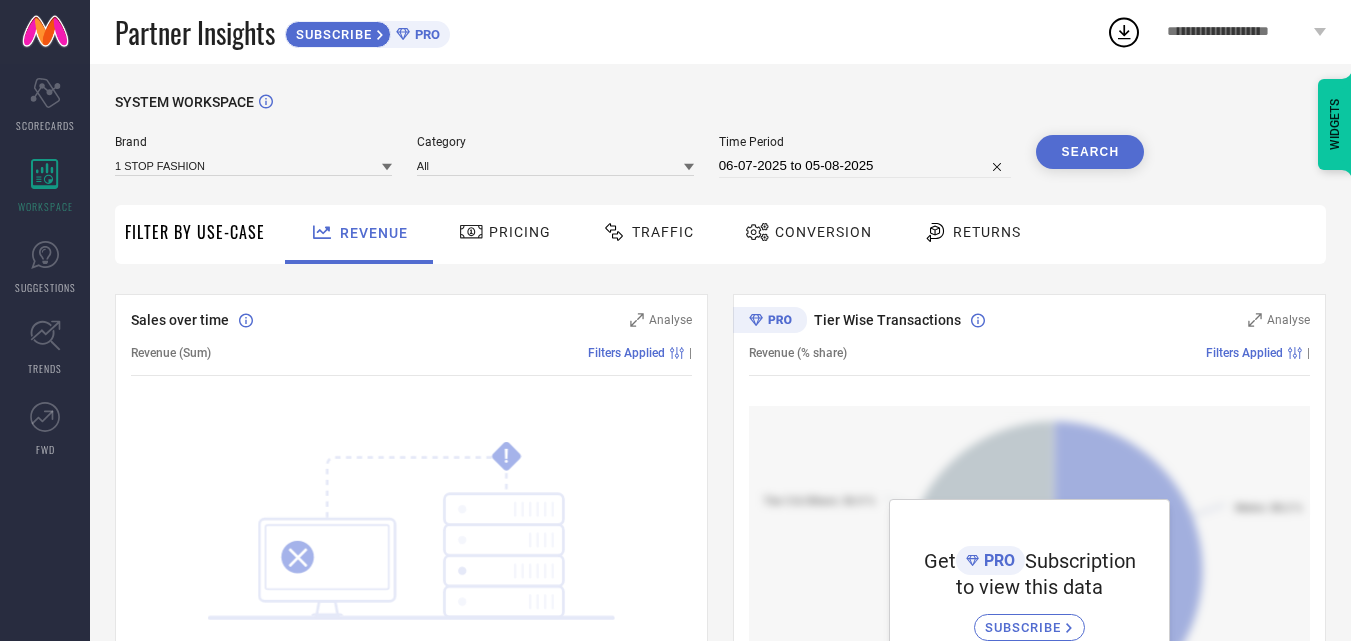 click on "Pricing" at bounding box center (505, 232) 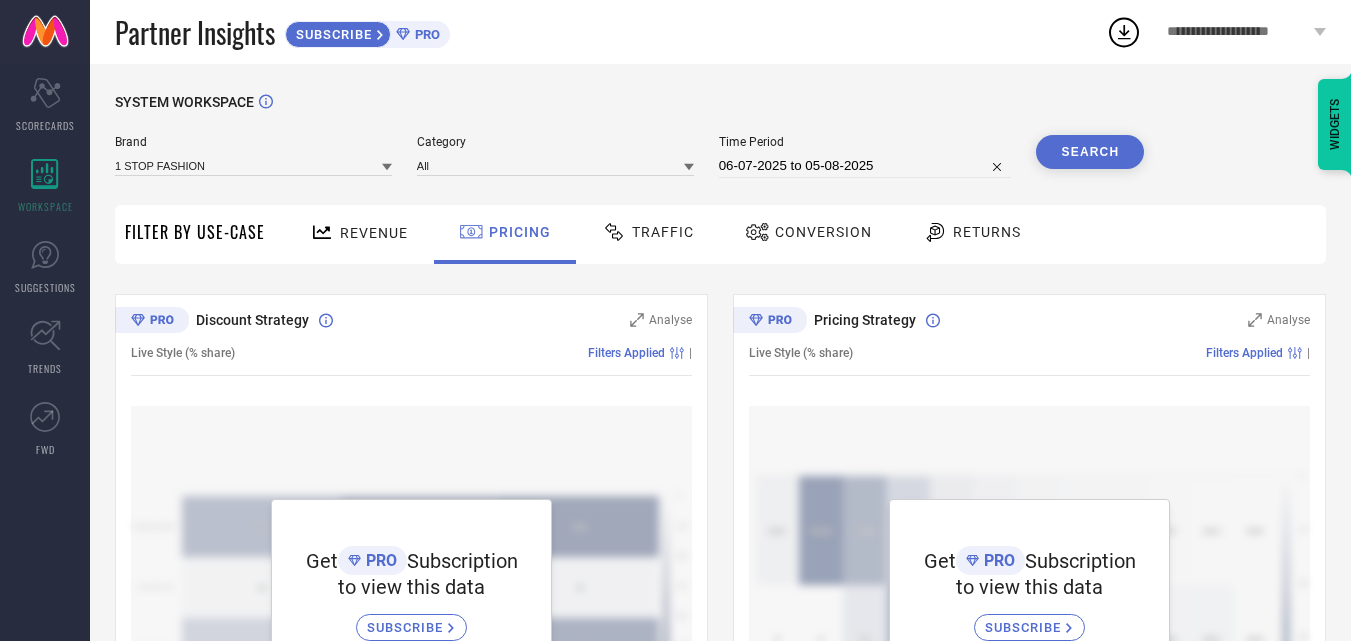 click 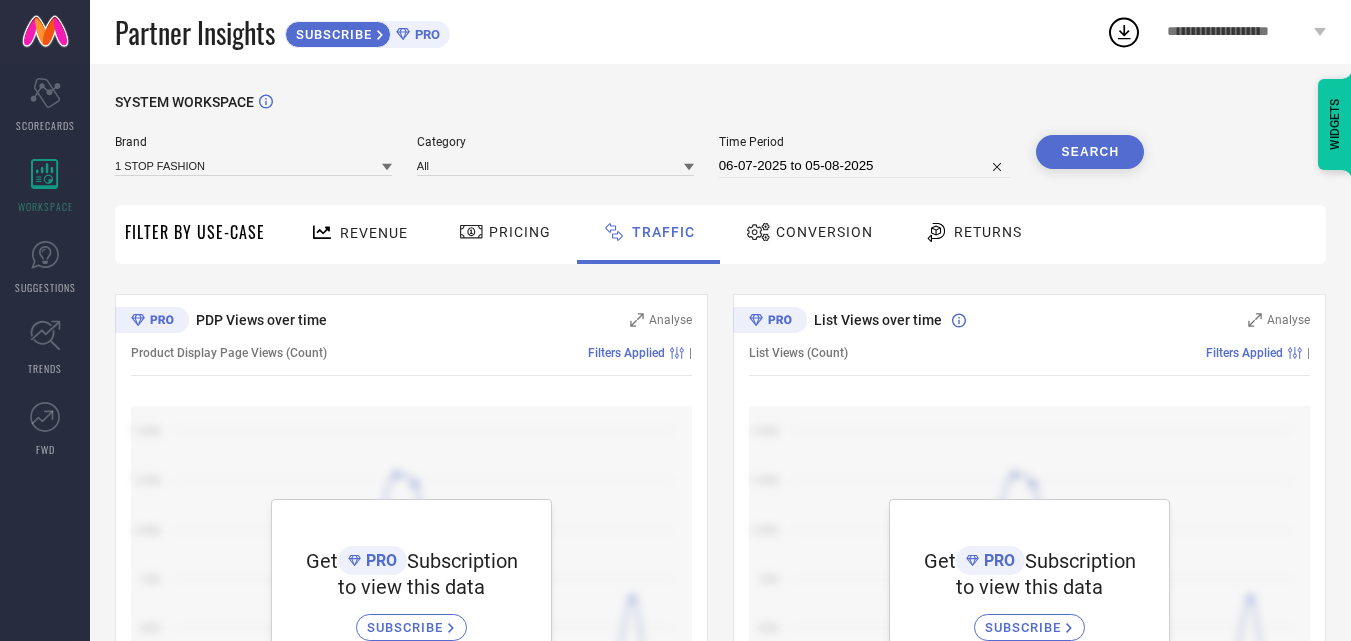 click on "Conversion" at bounding box center [809, 232] 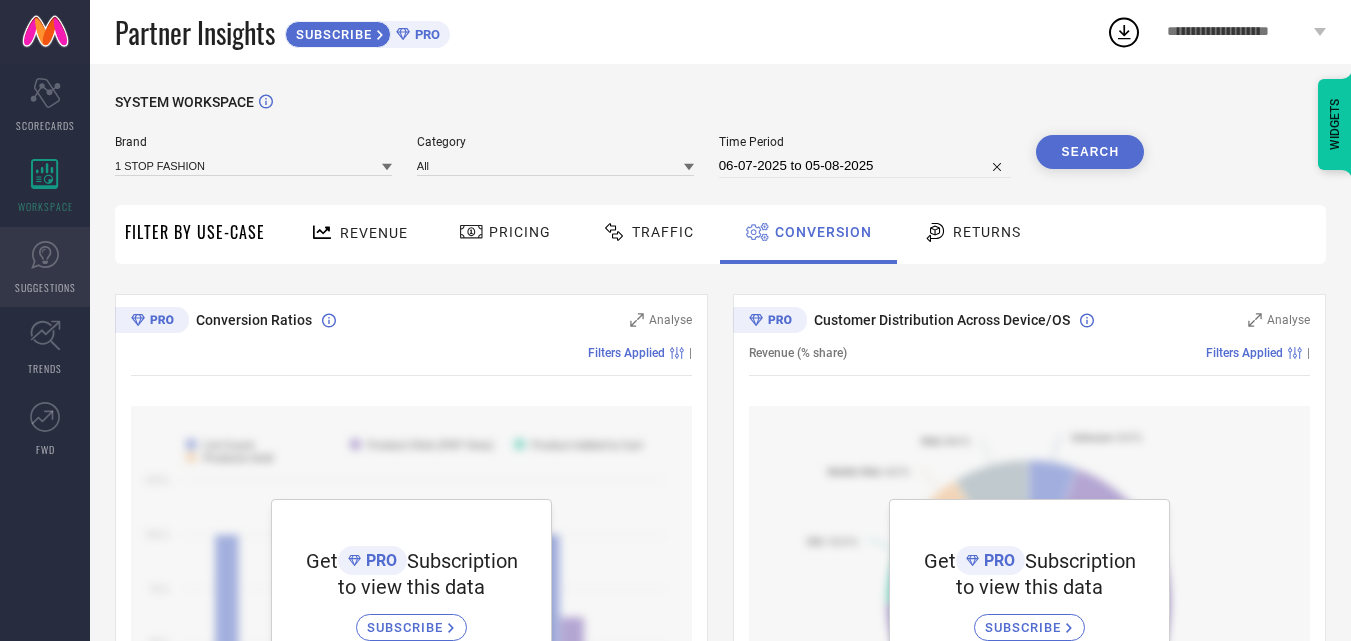 click on "SUGGESTIONS" at bounding box center (45, 267) 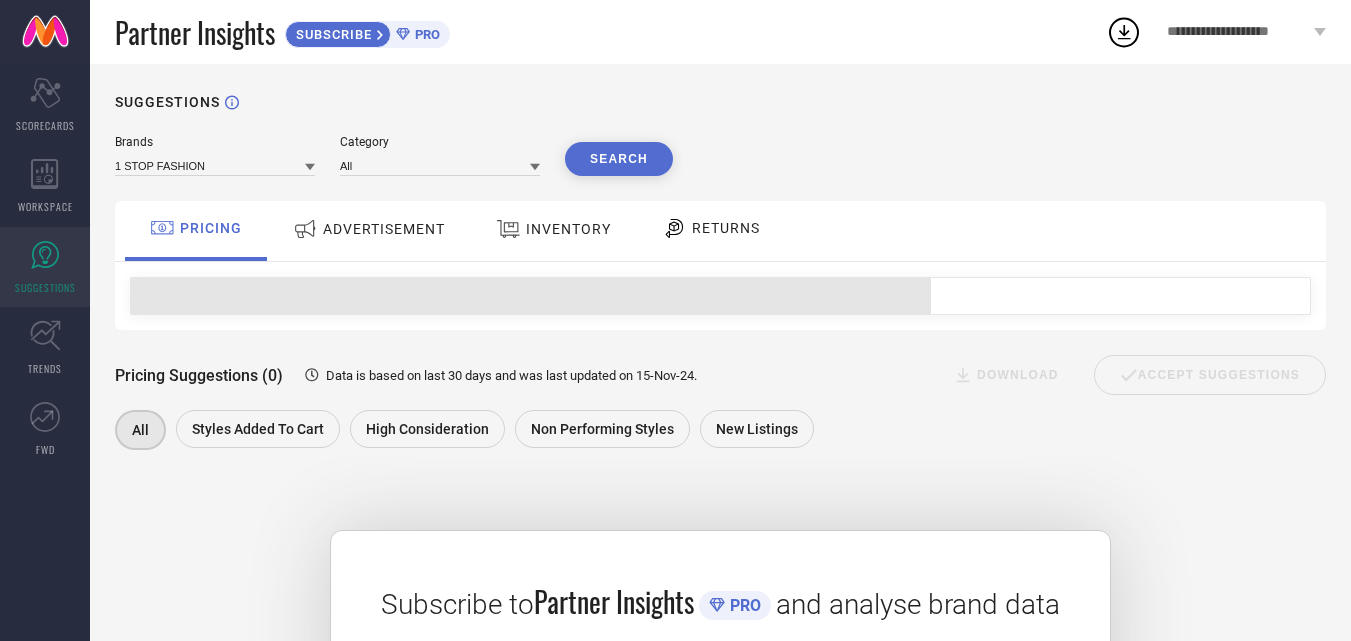 click on "ADVERTISEMENT" at bounding box center [369, 229] 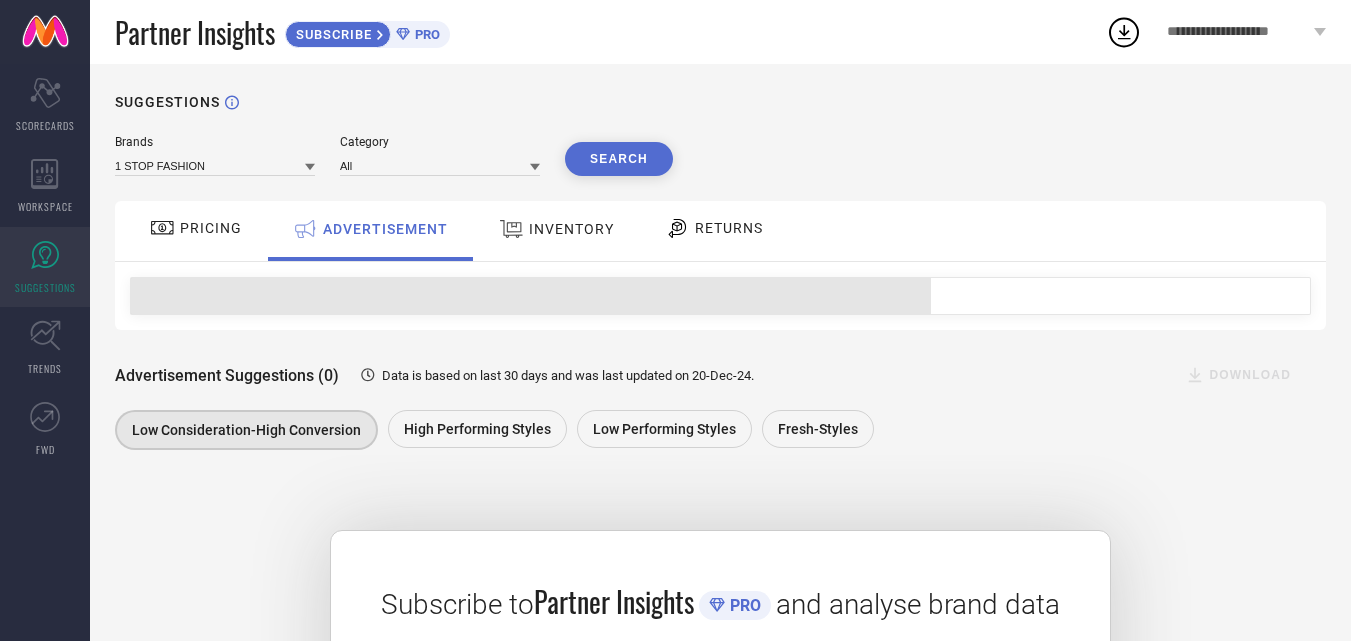drag, startPoint x: 506, startPoint y: 228, endPoint x: 522, endPoint y: 228, distance: 16 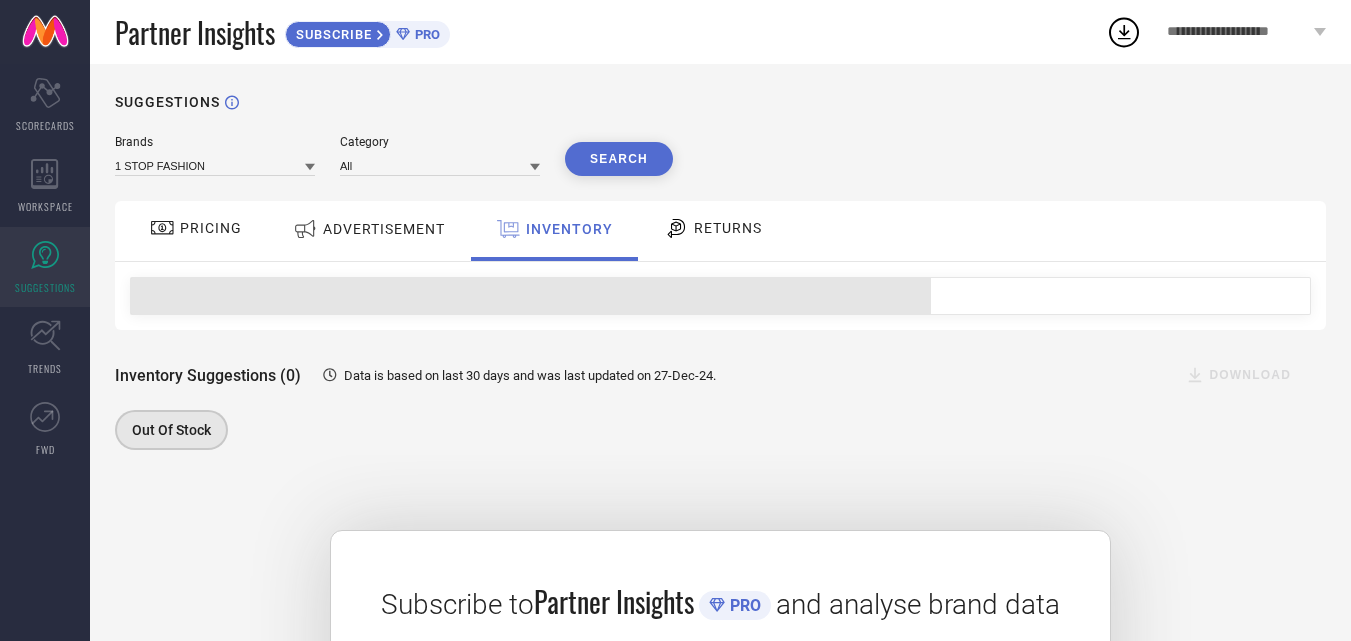 click on "RETURNS" at bounding box center [713, 228] 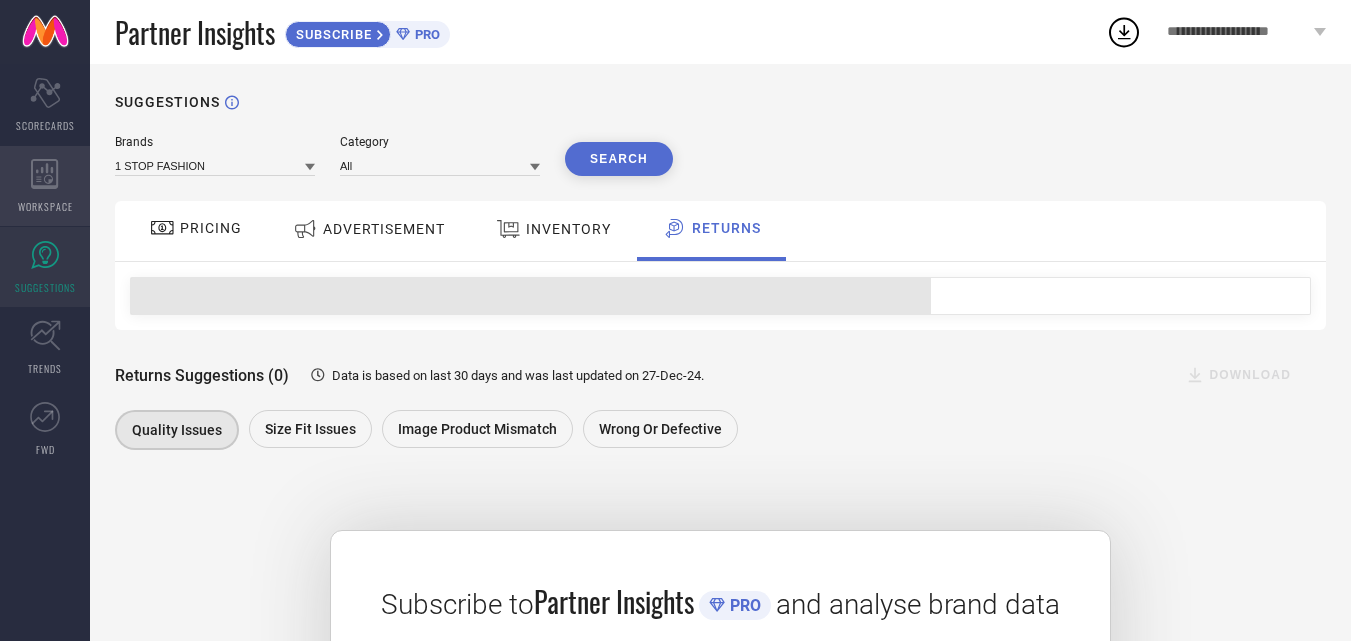 click 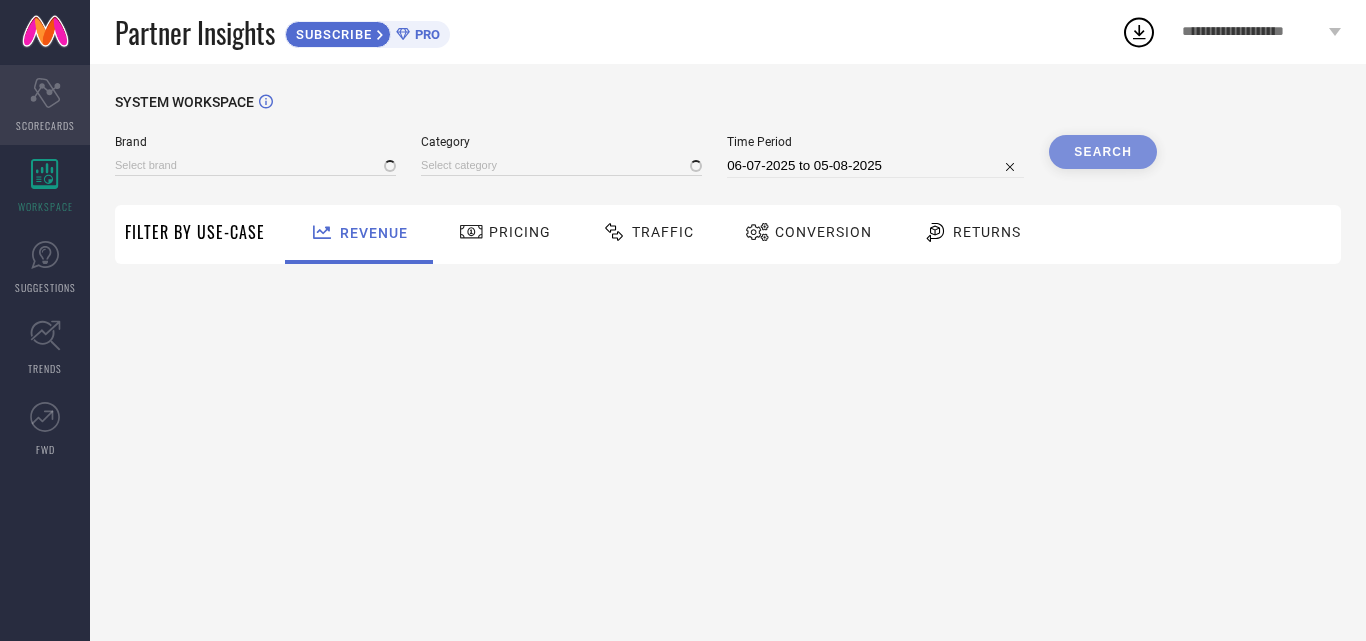 click on "Scorecard" 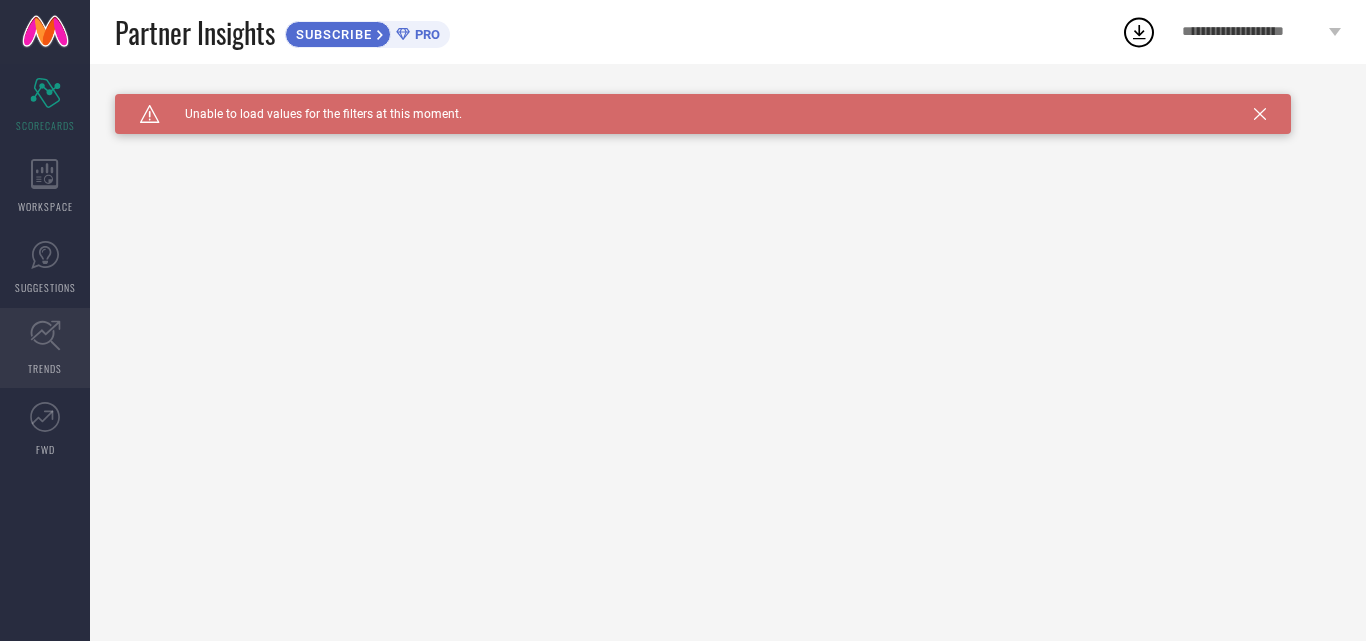 click 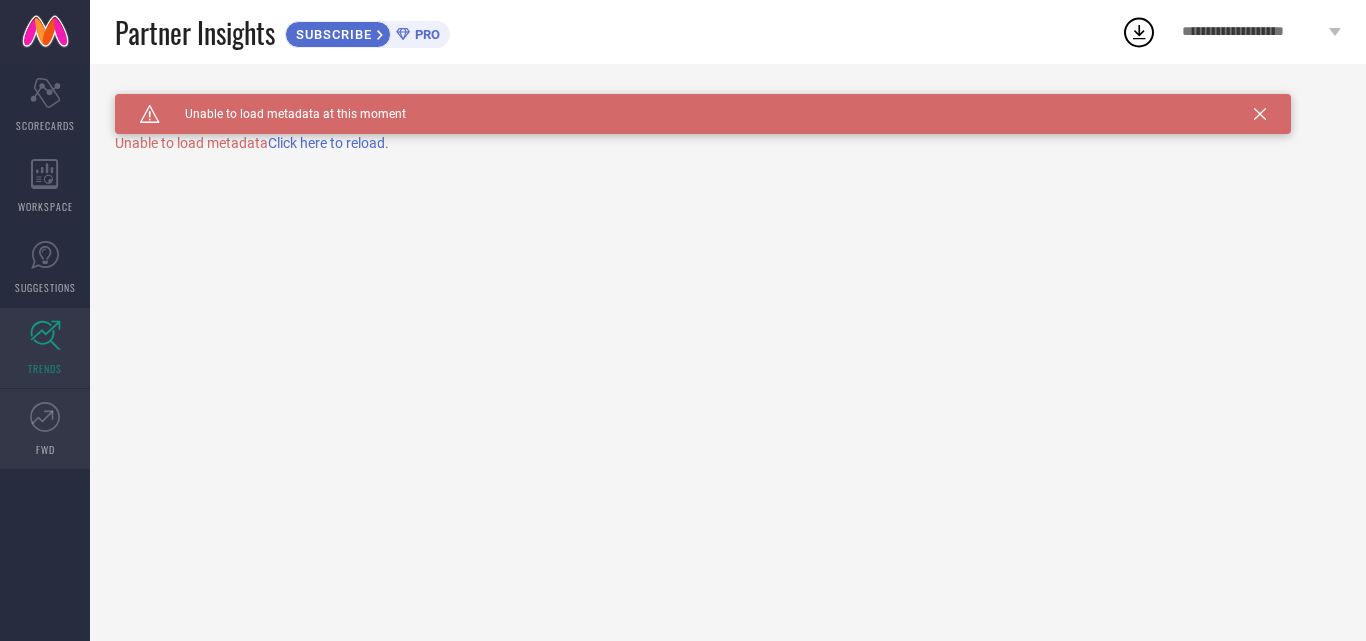 click 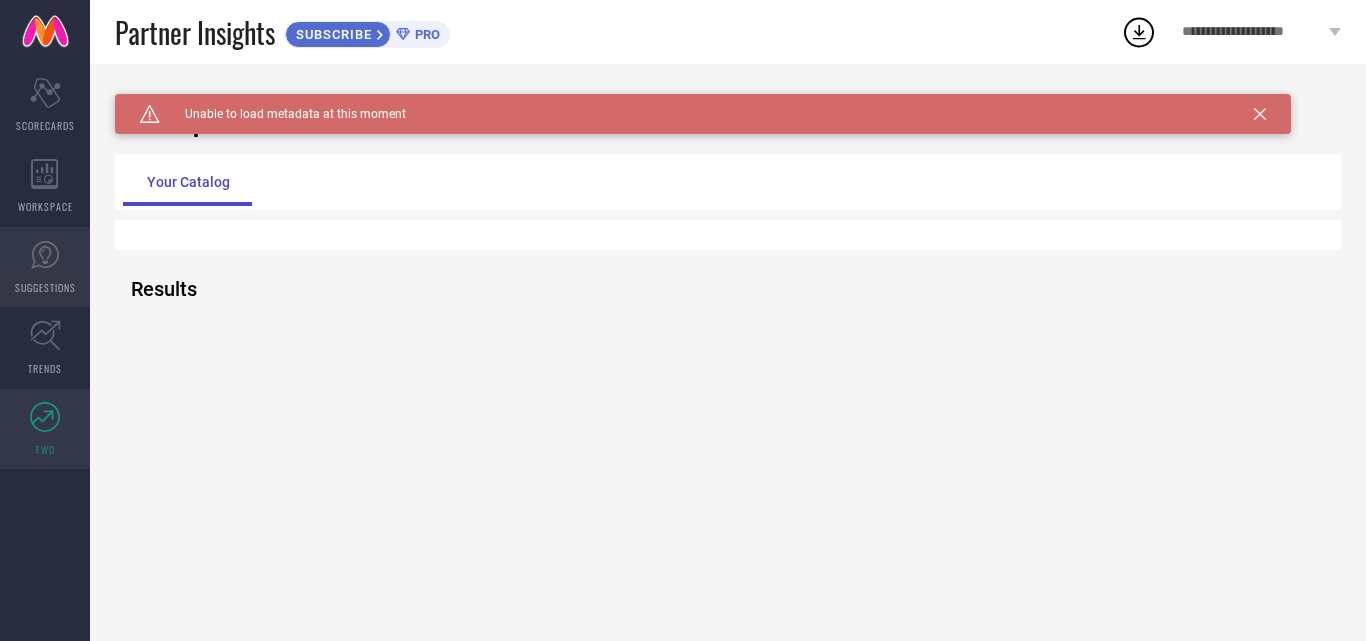 click on "SUGGESTIONS" at bounding box center [45, 267] 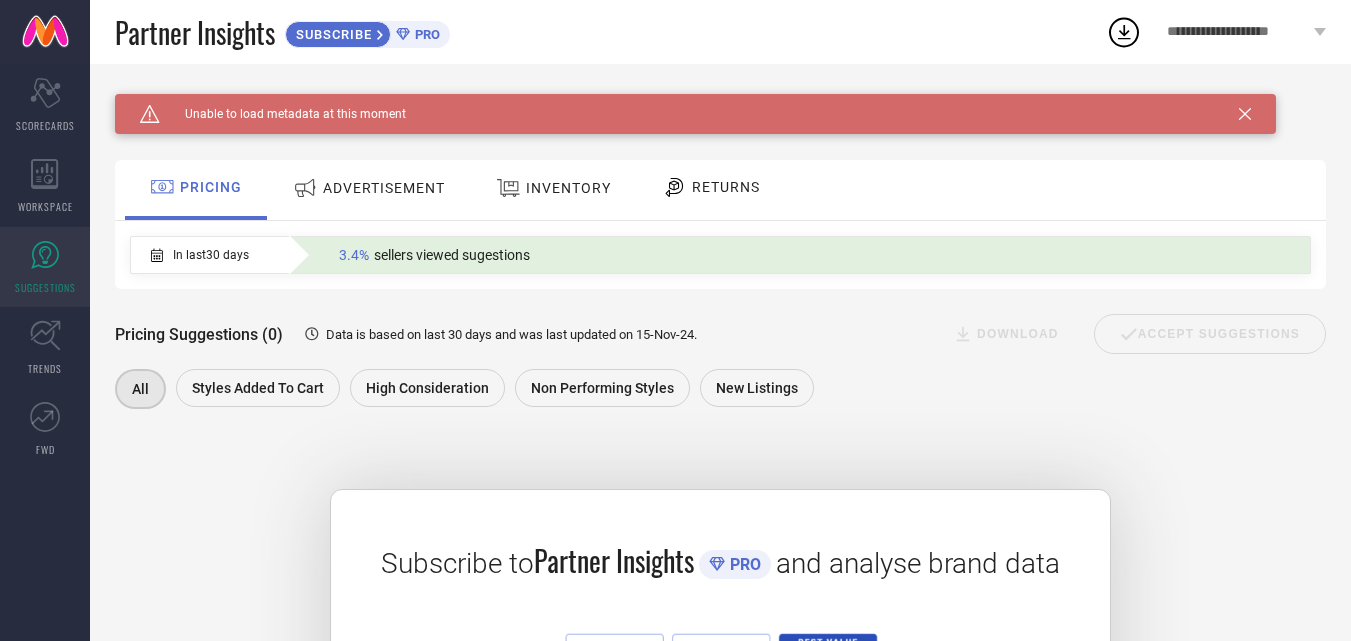 click on "SUGGESTIONS" at bounding box center [45, 267] 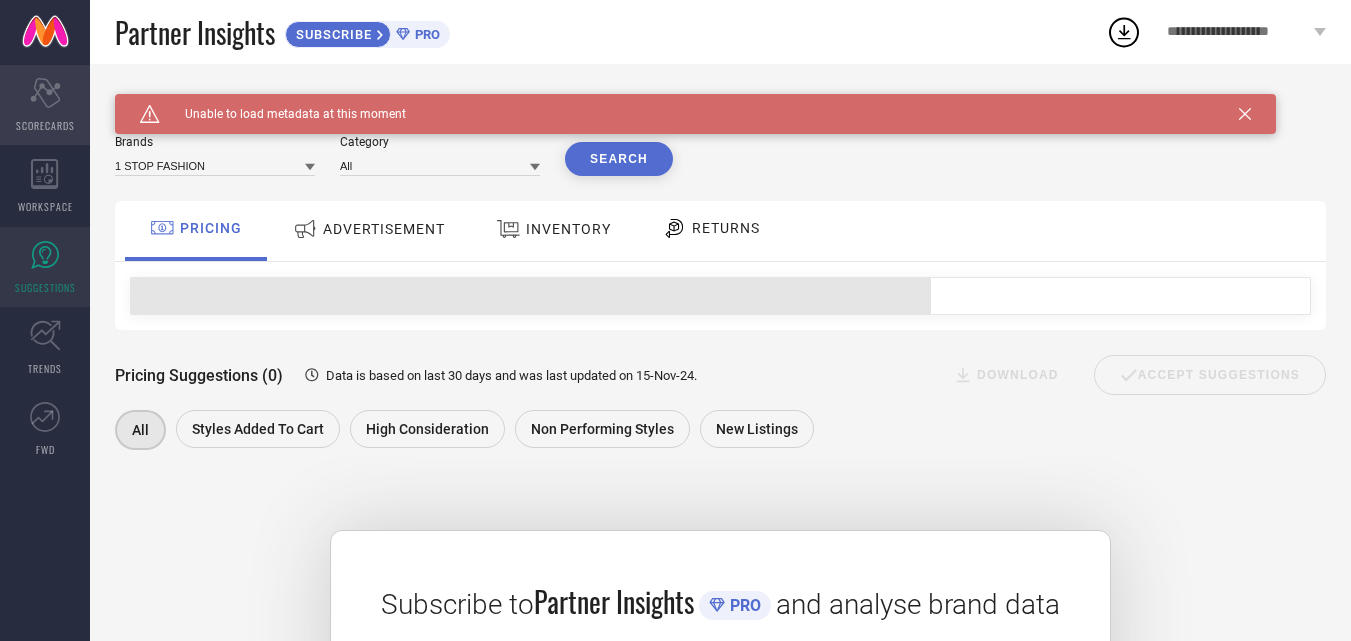click on "SCORECARDS" at bounding box center [45, 125] 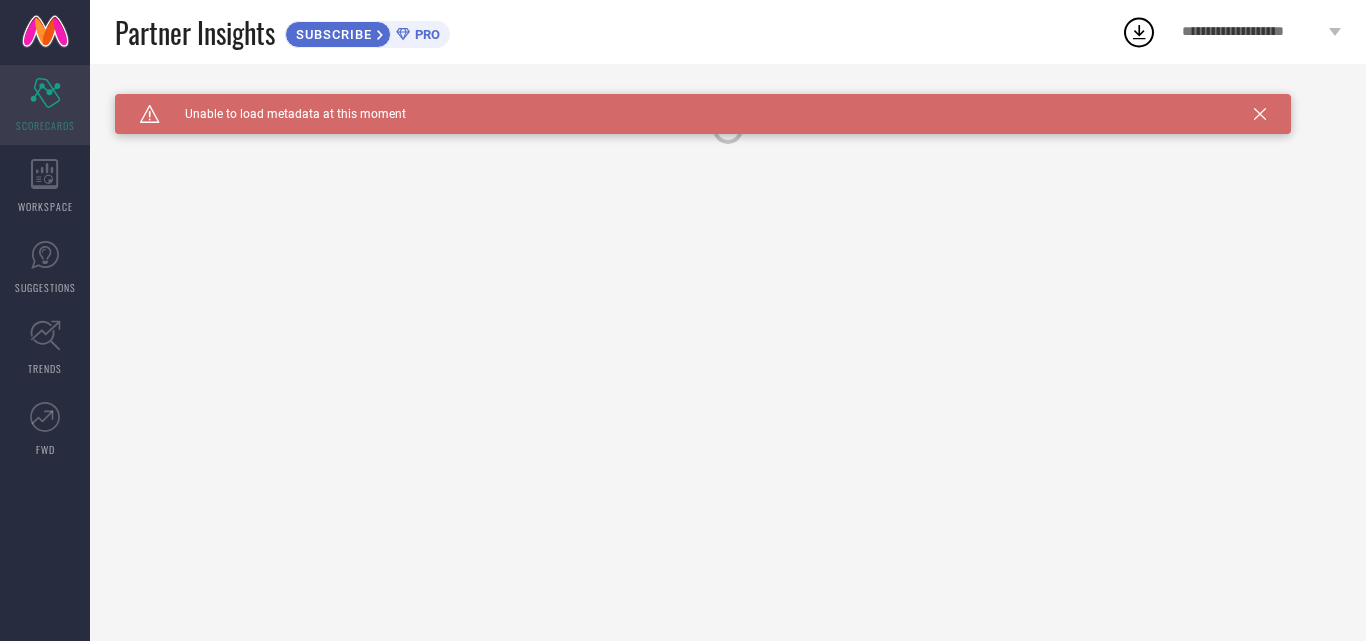 click on "Scorecard SCORECARDS" at bounding box center (45, 105) 